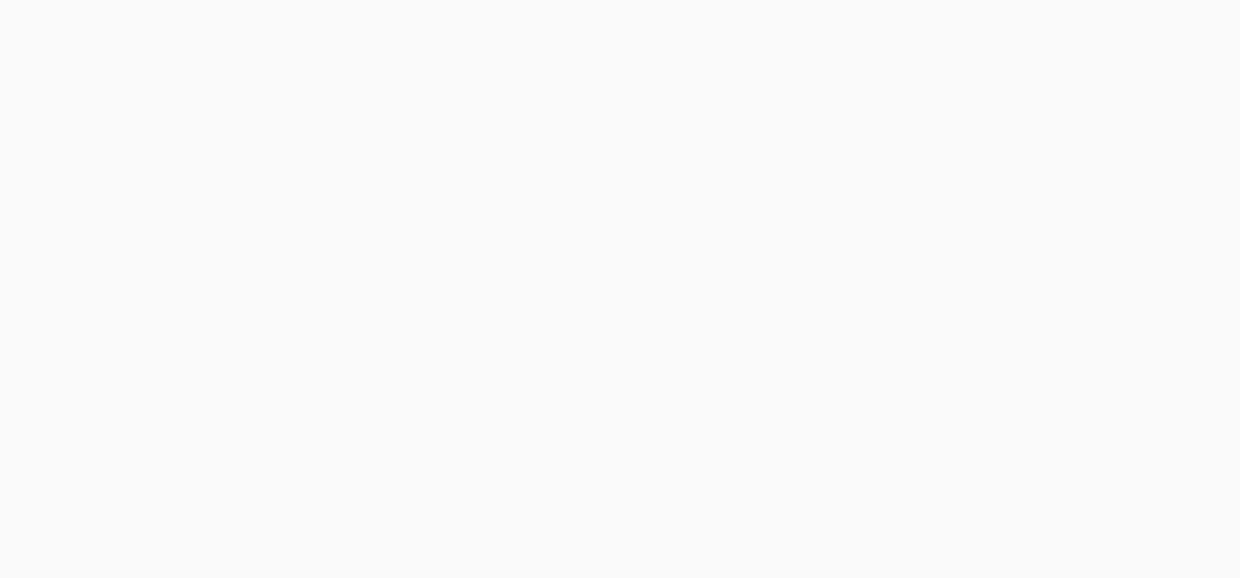 scroll, scrollTop: 0, scrollLeft: 0, axis: both 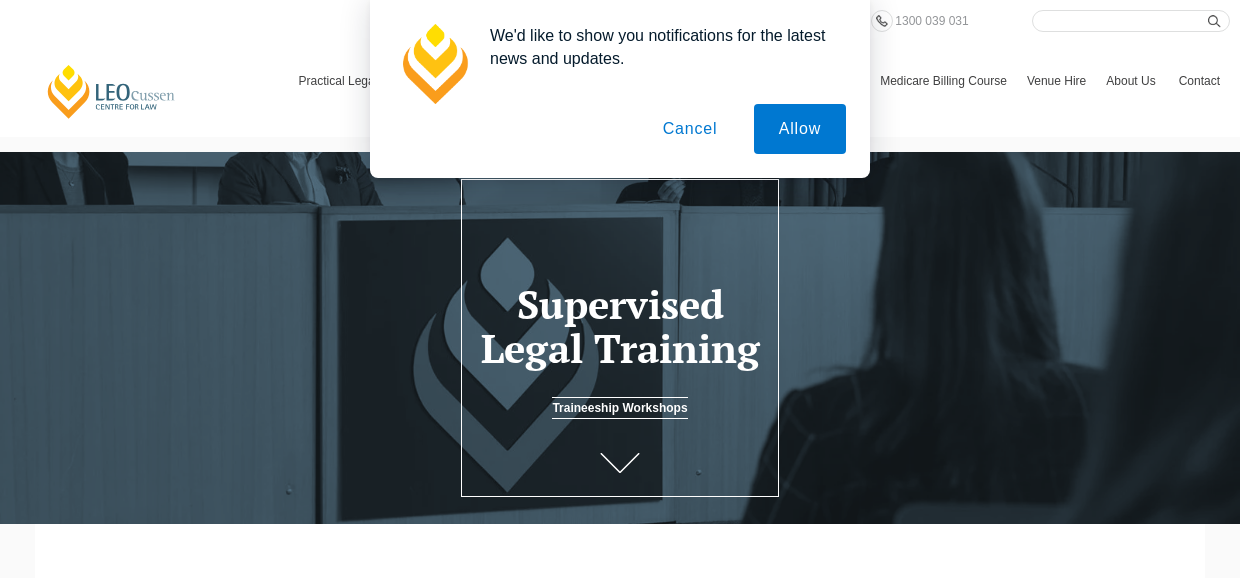 drag, startPoint x: 674, startPoint y: 152, endPoint x: 708, endPoint y: 137, distance: 37.161808 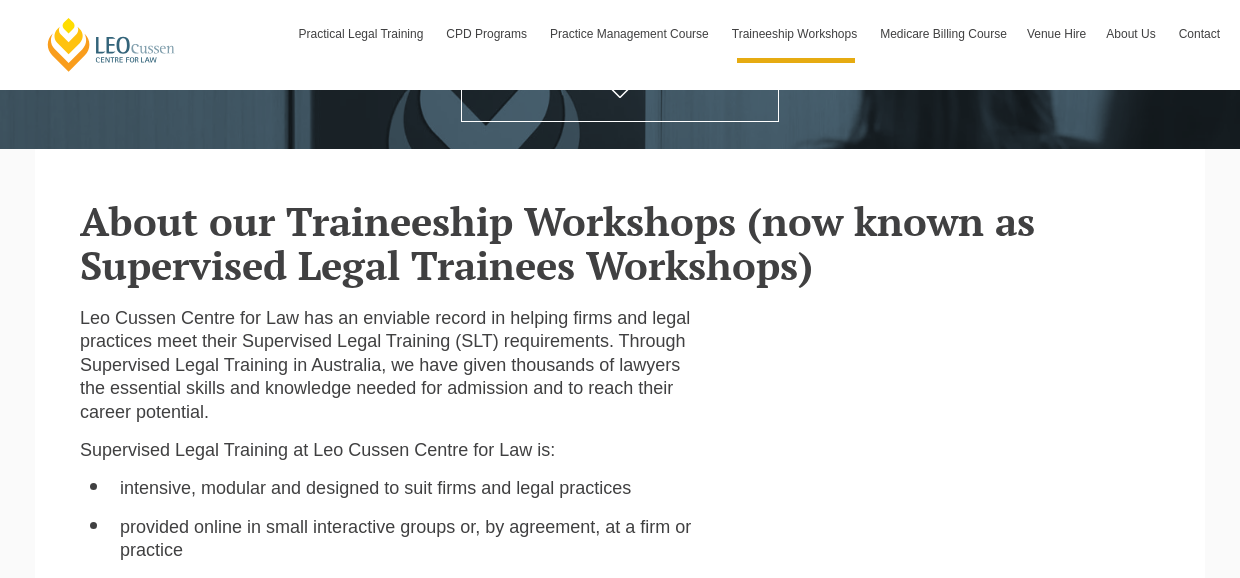 scroll, scrollTop: 500, scrollLeft: 0, axis: vertical 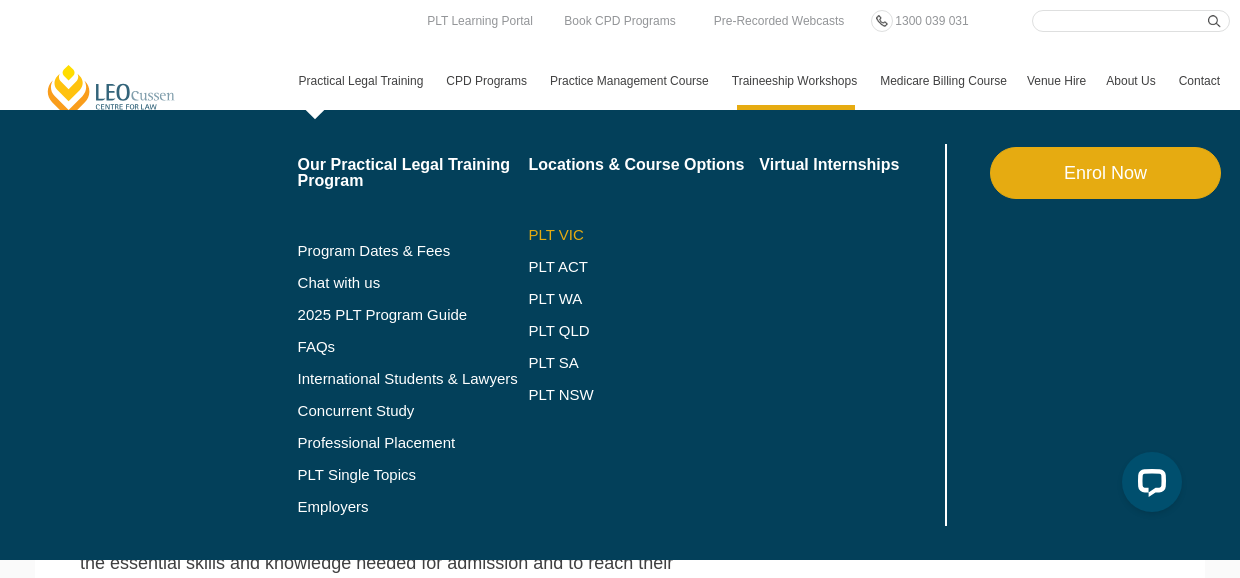 click on "PLT VIC" at bounding box center [643, 235] 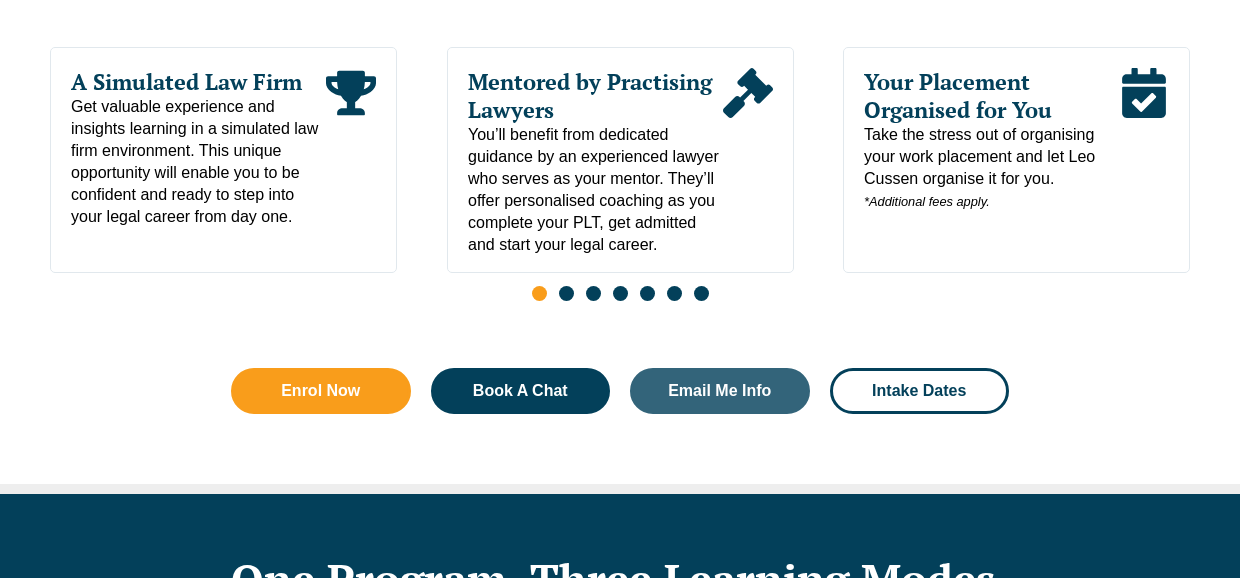 scroll, scrollTop: 1200, scrollLeft: 0, axis: vertical 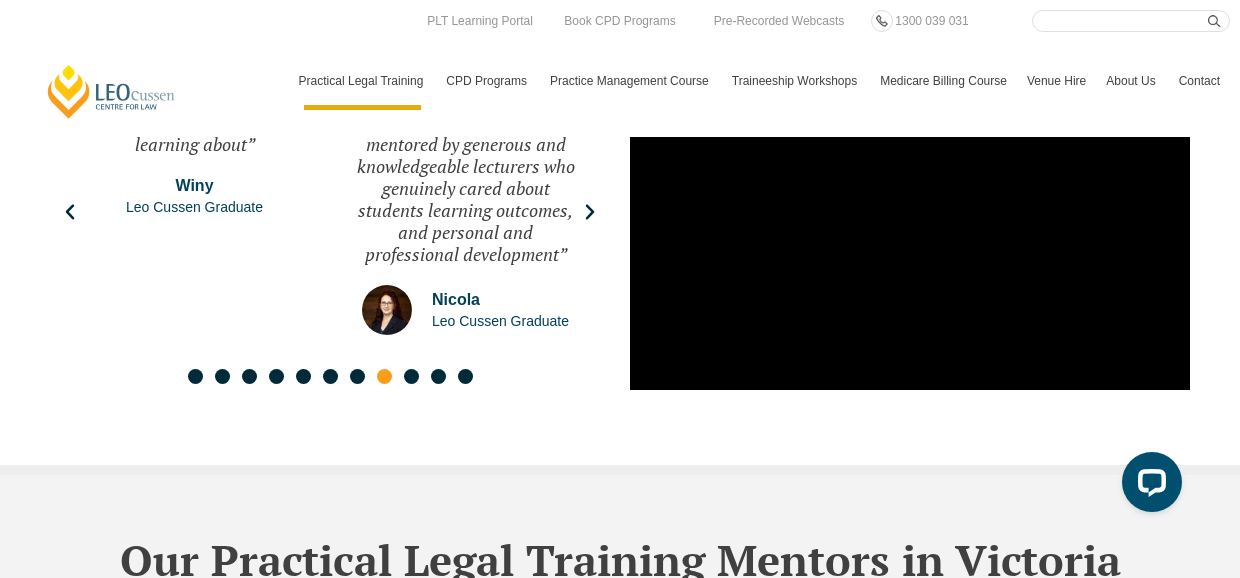 click on "Leo Cussen Centre for Law                             Search here               Practical Legal Training     Our Practical Legal Training Program     Program Dates & Fees   Chat with us   2025 PLT Program Guide   FAQs   International Students & Lawyers   Concurrent Study   Professional Placement   PLT Single Topics   Employers       Locations & Course Options     PLT VIC   PLT ACT   PLT WA   PLT QLD   PLT SA   PLT NSW       Virtual Internships   Enrol Now       CPD Programs     CPD Programs Overview     Victoria CPD Programs   National CPD Programs     By CPD Category     Substantive Law   Professional Skills   Ethics & Professional Responsibility   Practice Management & Business Skills               Continuing Professional Development (CPD) Courses     By Practice Area of Law     Criminal   Wills, Trusts & Succession Planning   Tax   Litigation & Advocacy   Ethics   Corporate   View All       By Type     Workshops   Conferences   Seminars   Intensives   Online Intensives           About Our CPD Courses" at bounding box center [620, 68] 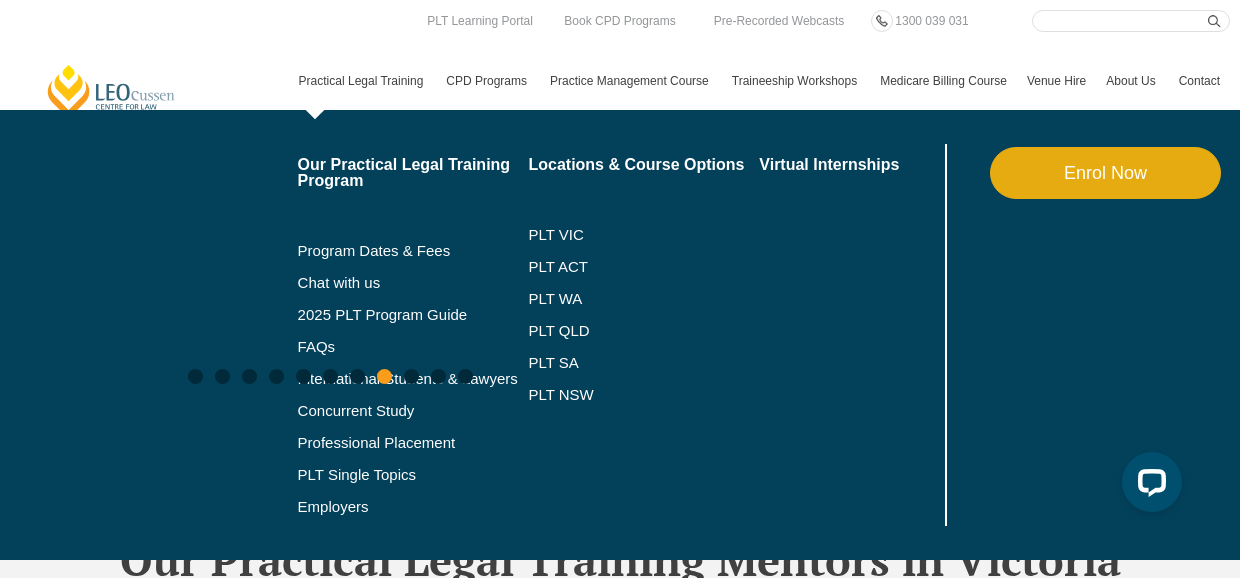 click on "Practical Legal Training" at bounding box center [363, 81] 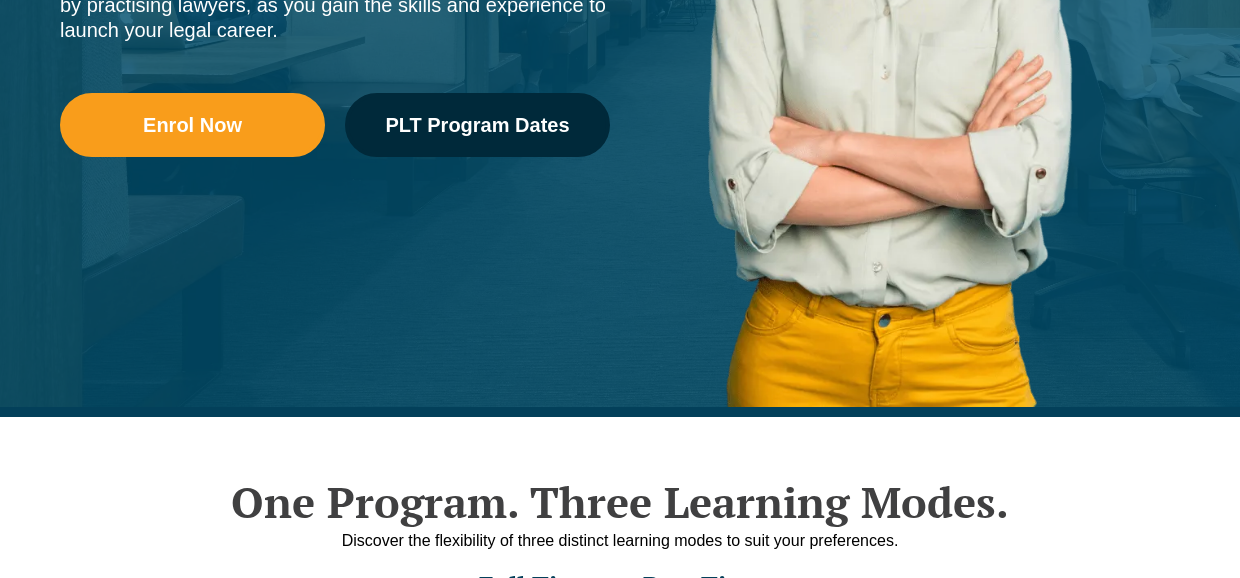 scroll, scrollTop: 700, scrollLeft: 0, axis: vertical 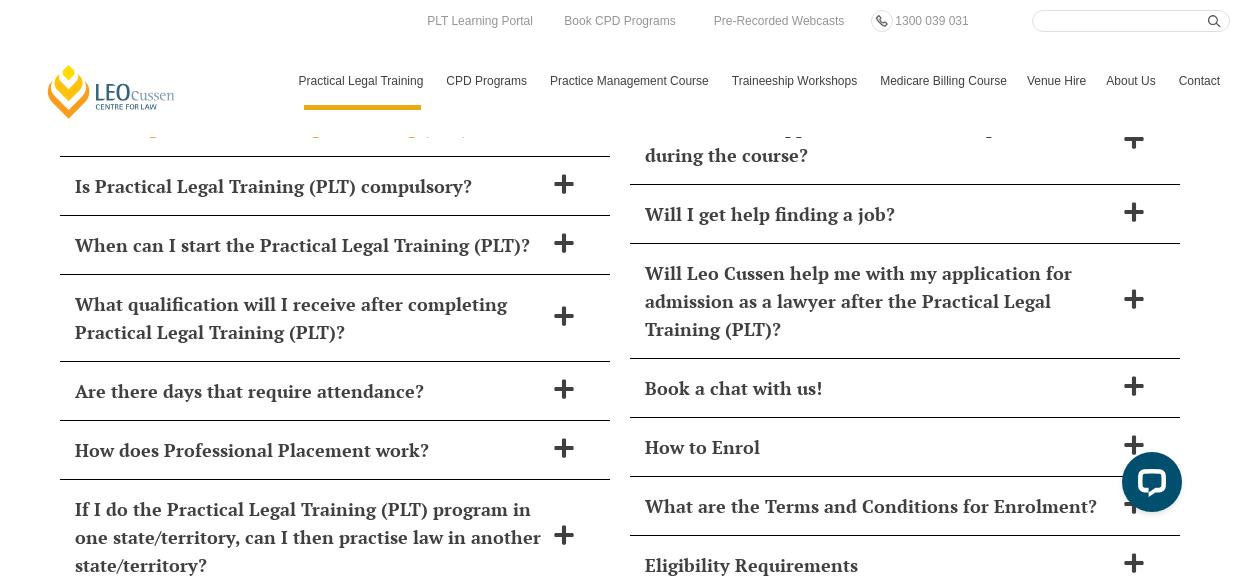 click at bounding box center (564, 126) 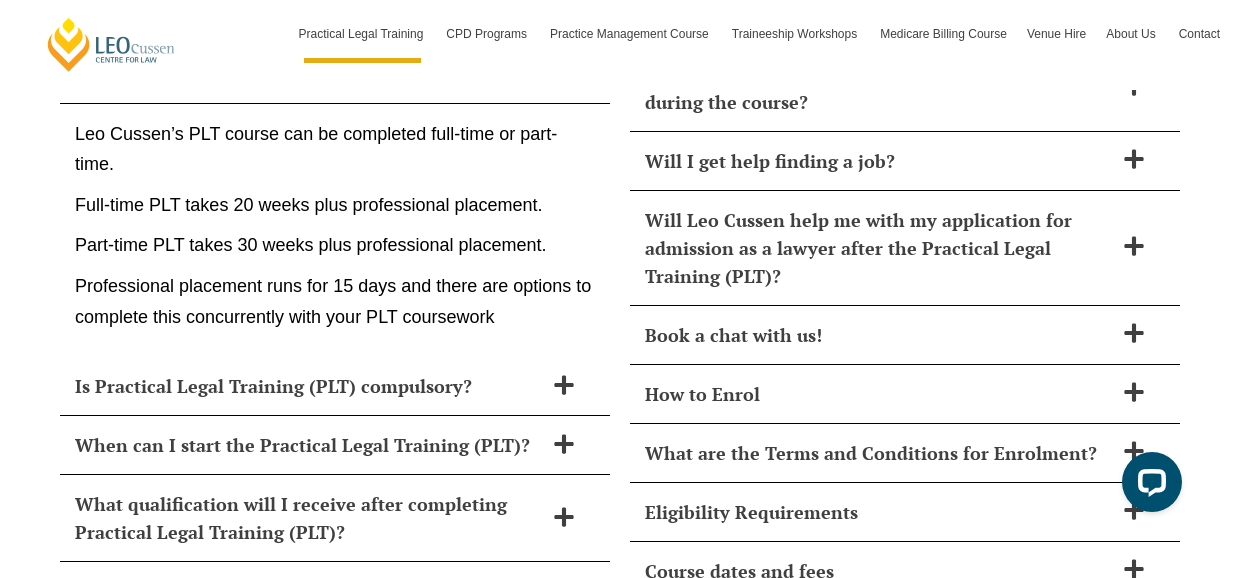 scroll, scrollTop: 8600, scrollLeft: 0, axis: vertical 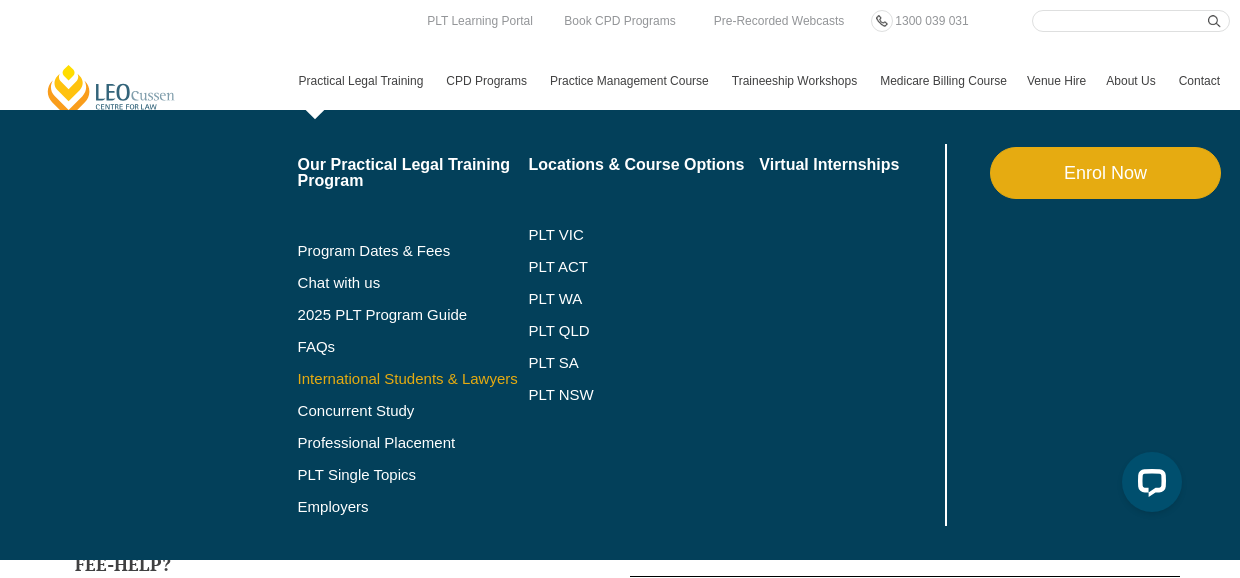 click on "International Students & Lawyers" at bounding box center (413, 379) 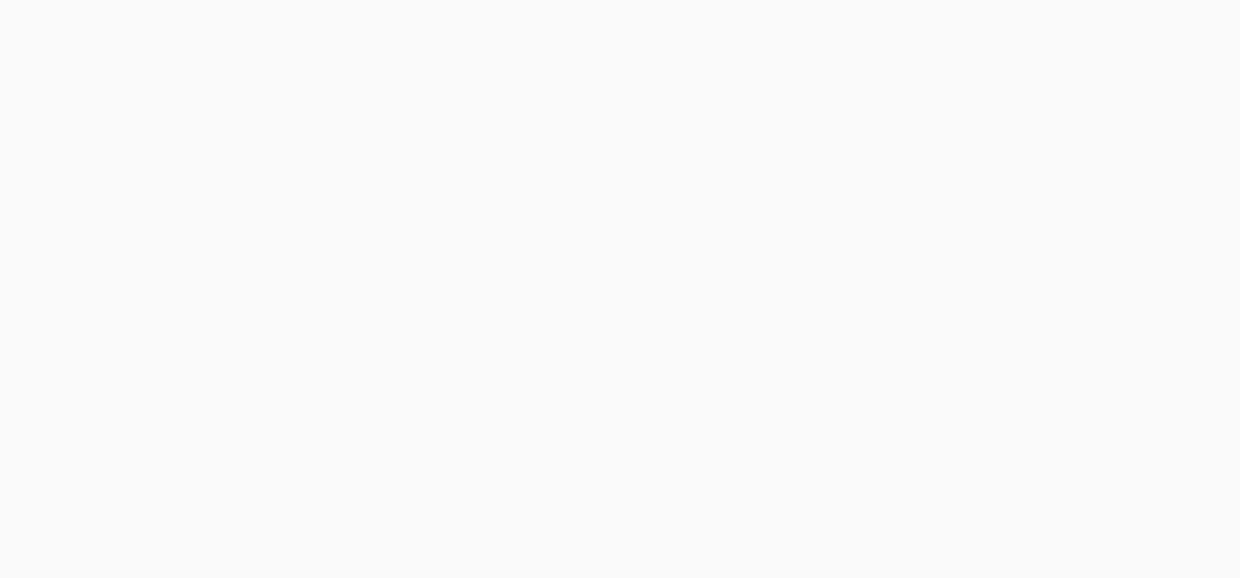 scroll, scrollTop: 0, scrollLeft: 0, axis: both 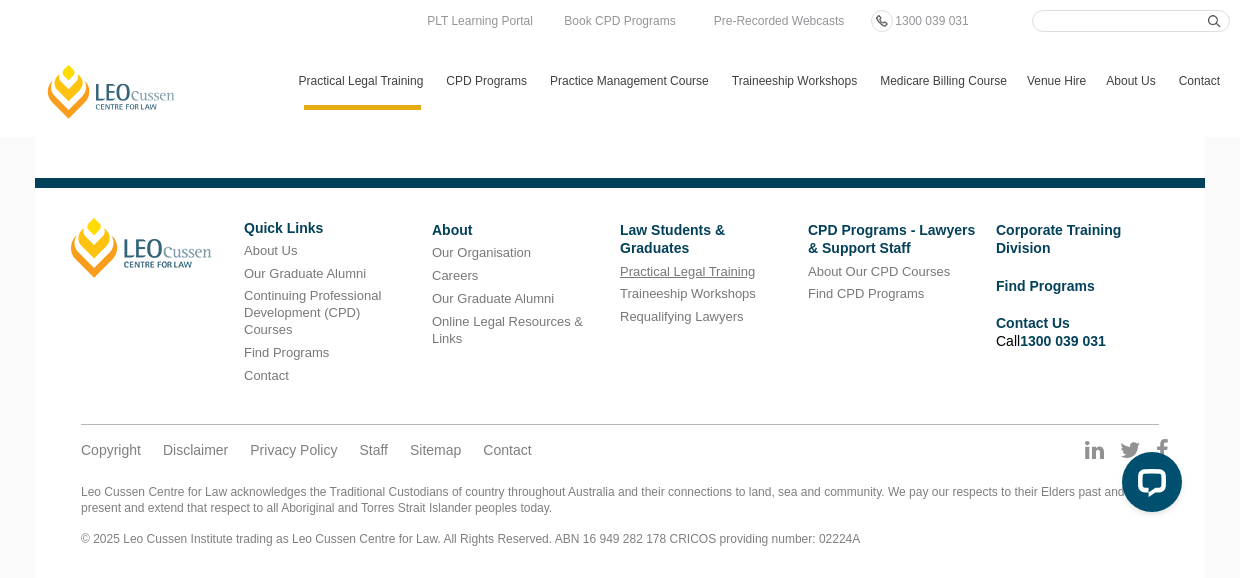 click on "Practical Legal Training" at bounding box center (687, 271) 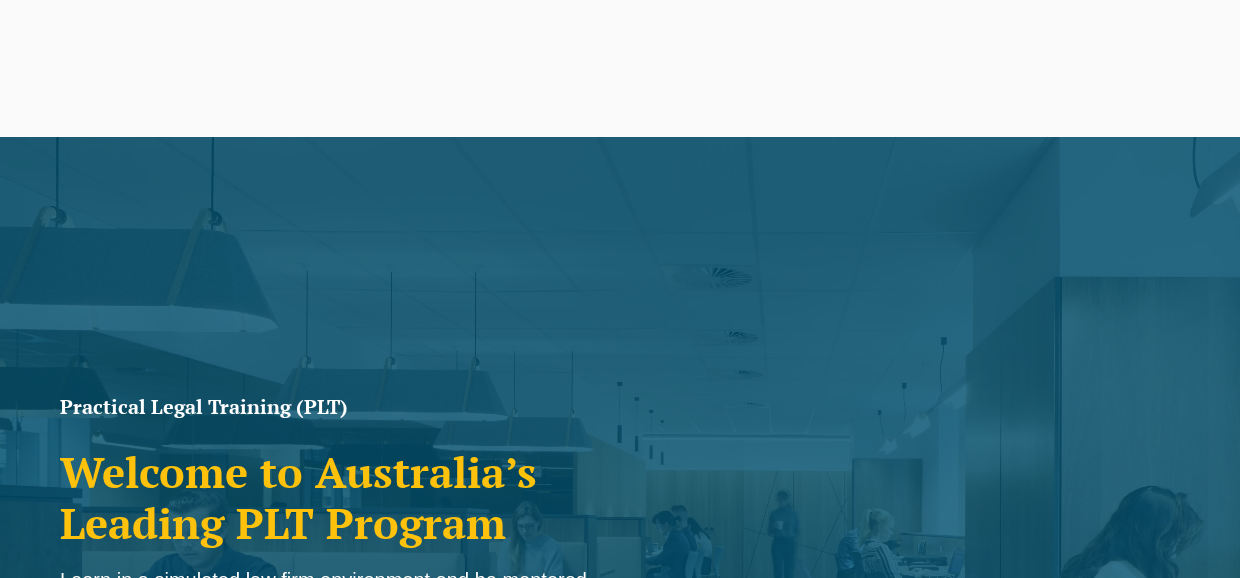 scroll, scrollTop: 0, scrollLeft: 0, axis: both 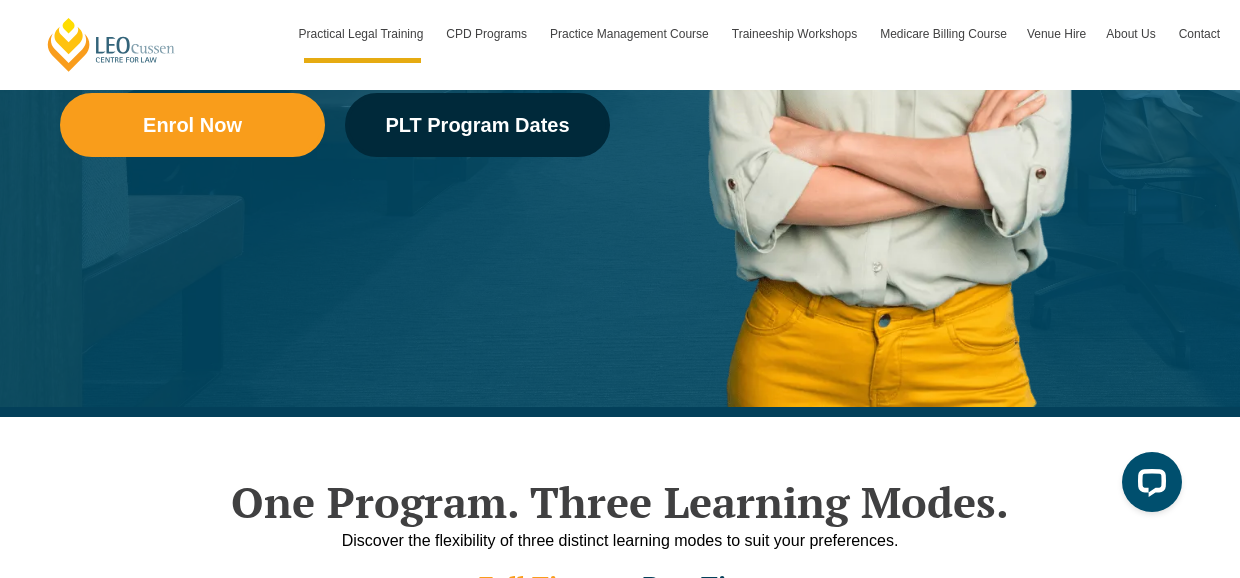 click on "Enrol Now" at bounding box center (192, 125) 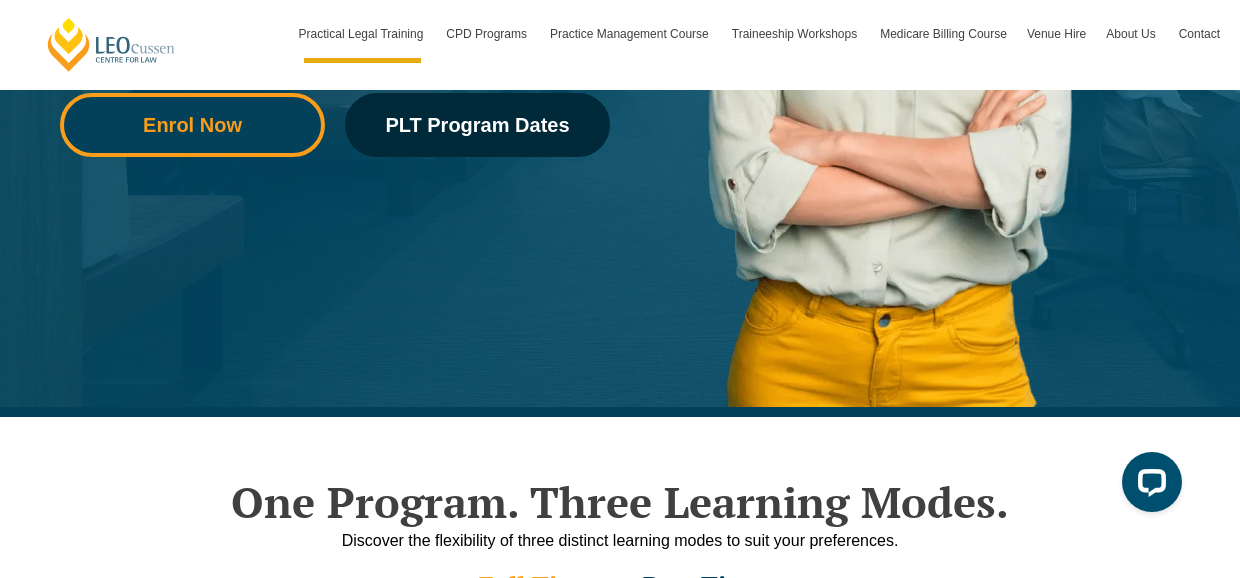 click on "Enrol Now" at bounding box center [192, 125] 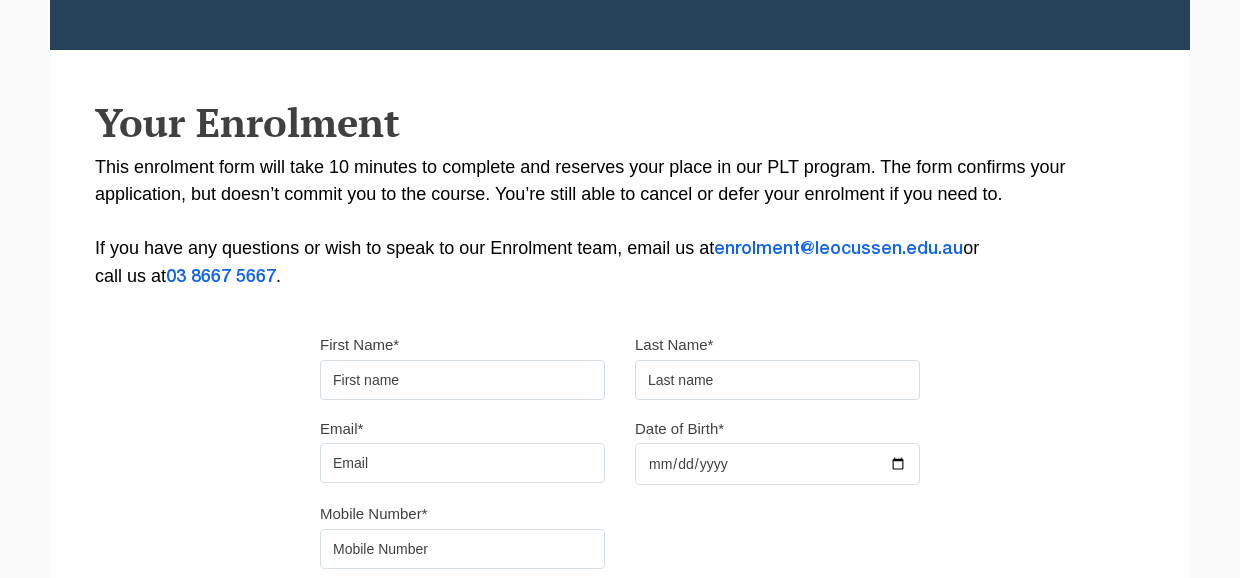 scroll, scrollTop: 0, scrollLeft: 0, axis: both 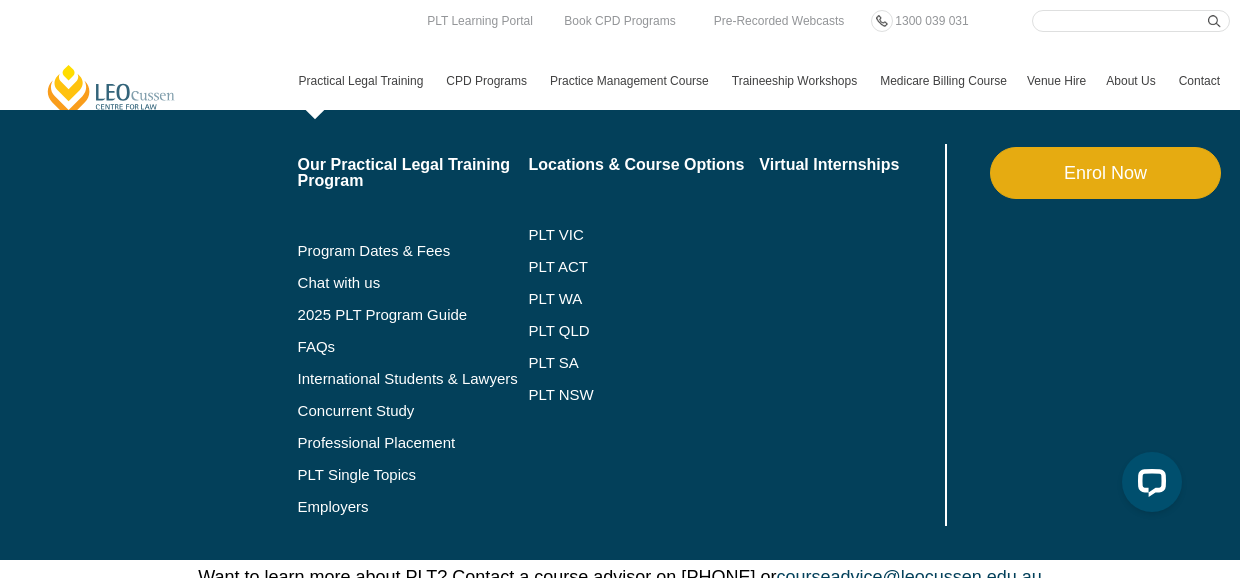 click on "International Students & Lawyers" at bounding box center (413, 379) 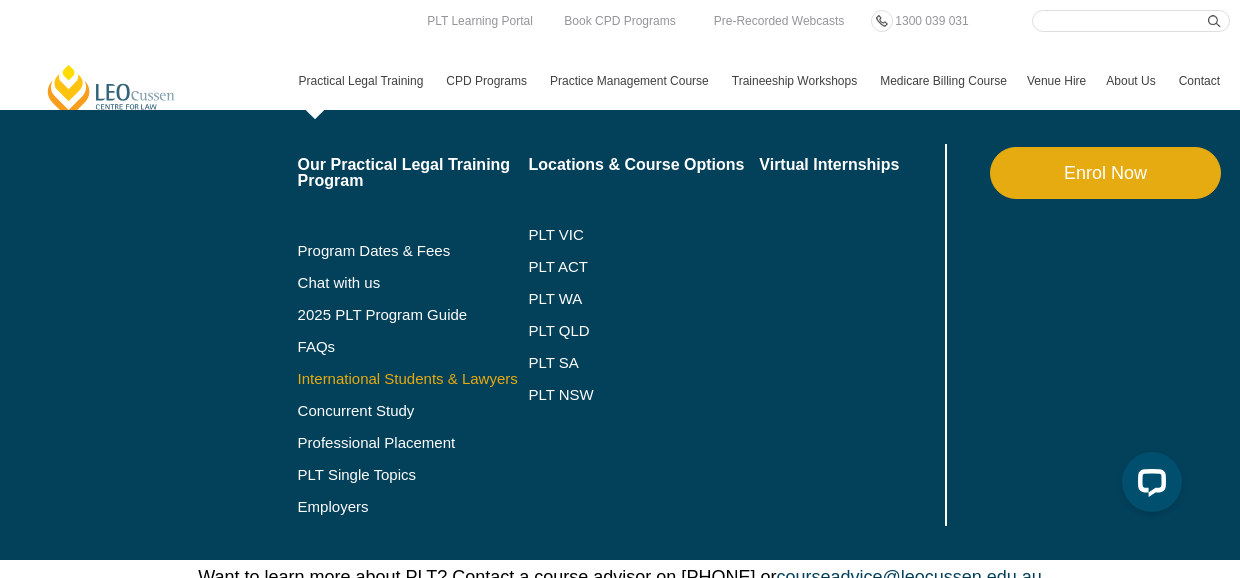 click on "International Students & Lawyers" at bounding box center (413, 379) 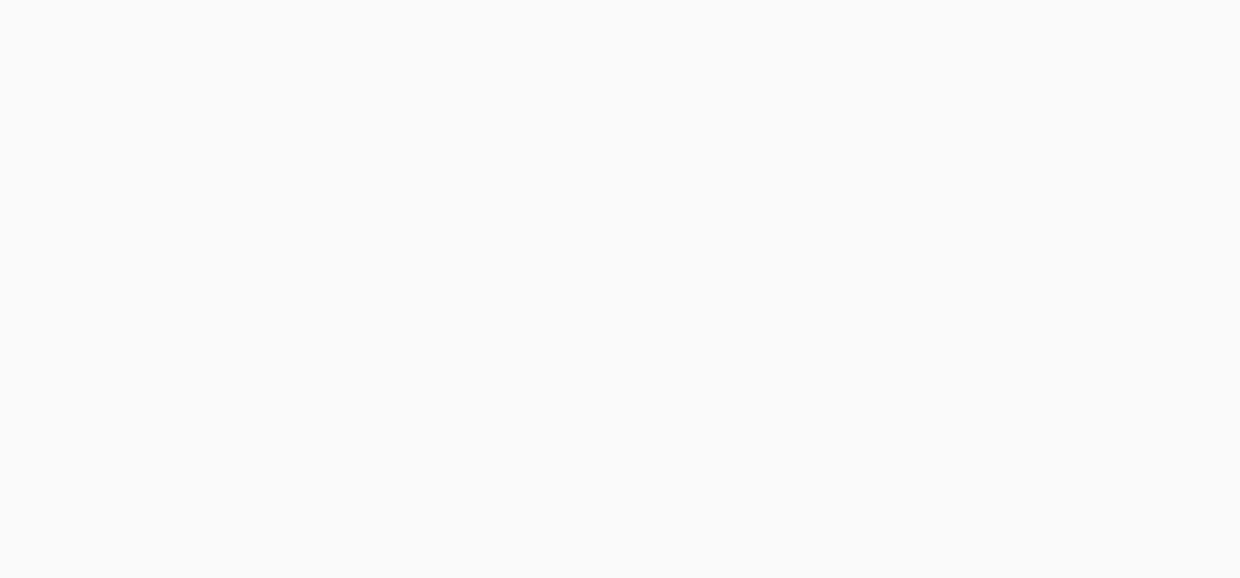 scroll, scrollTop: 200, scrollLeft: 0, axis: vertical 